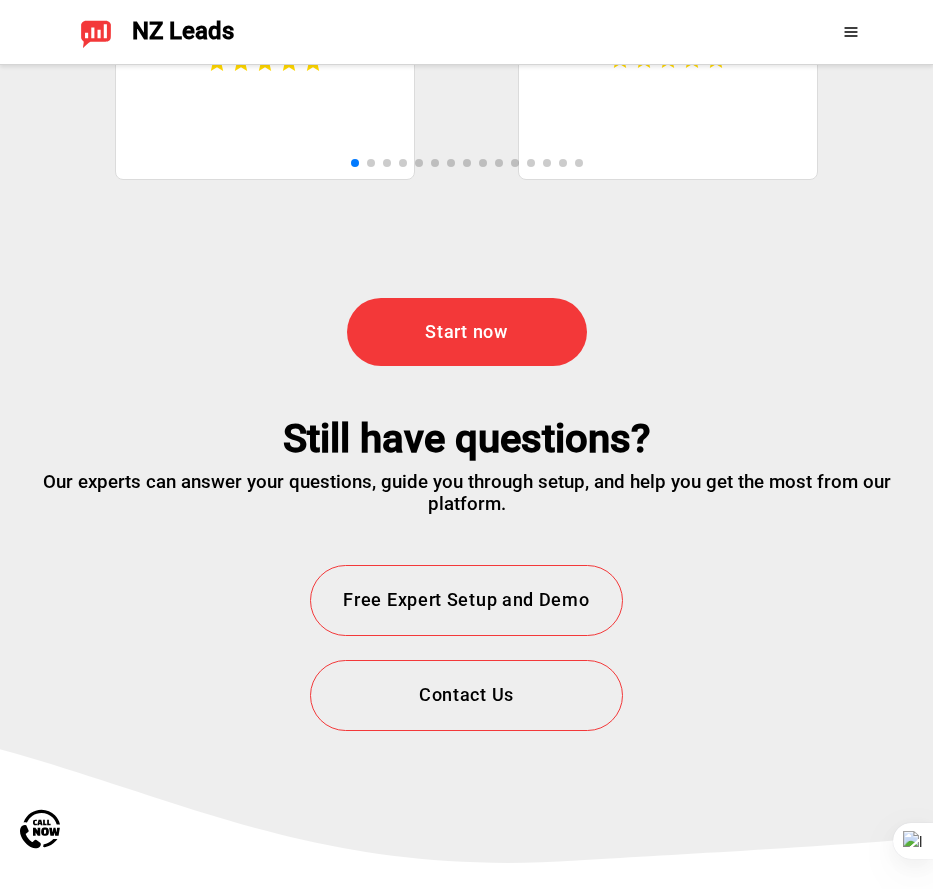 scroll, scrollTop: 6228, scrollLeft: 0, axis: vertical 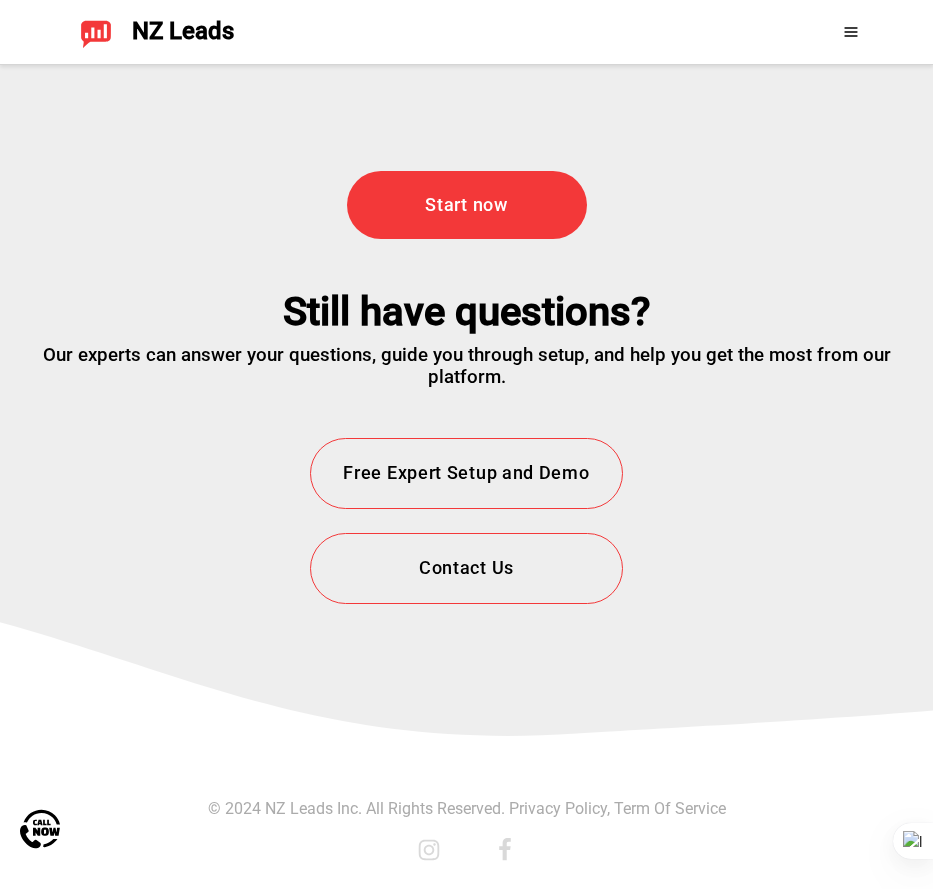 click on "Privacy Policy" at bounding box center (558, 808) 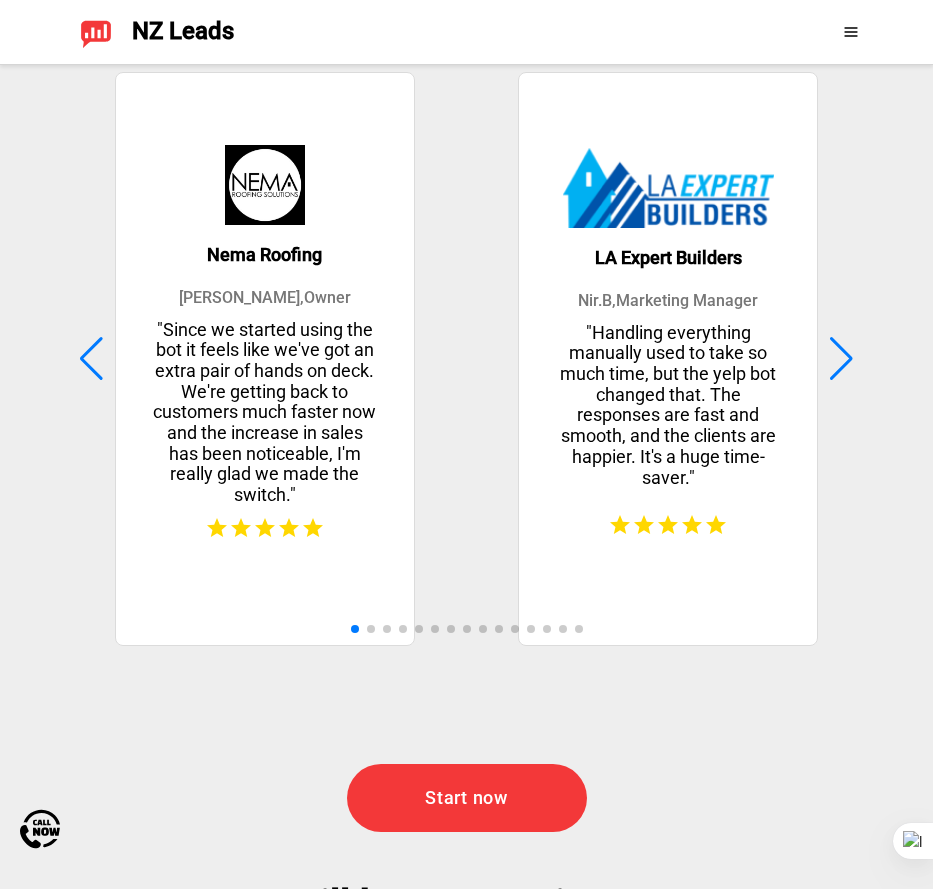 scroll, scrollTop: 6228, scrollLeft: 0, axis: vertical 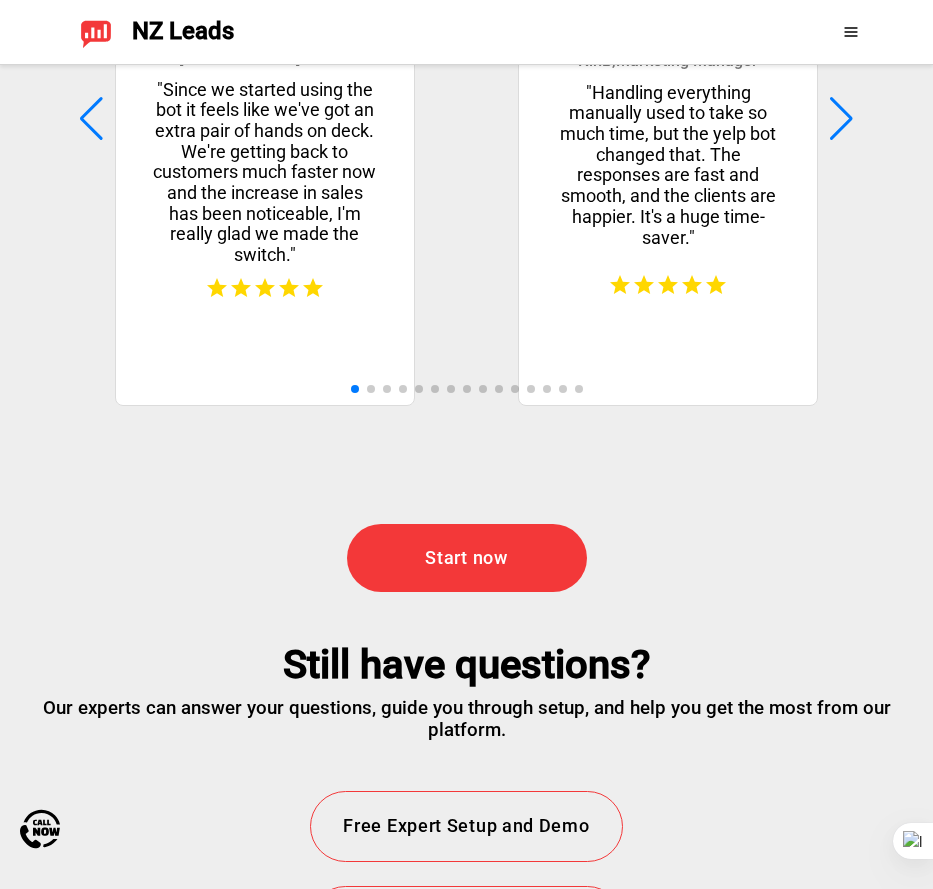 click 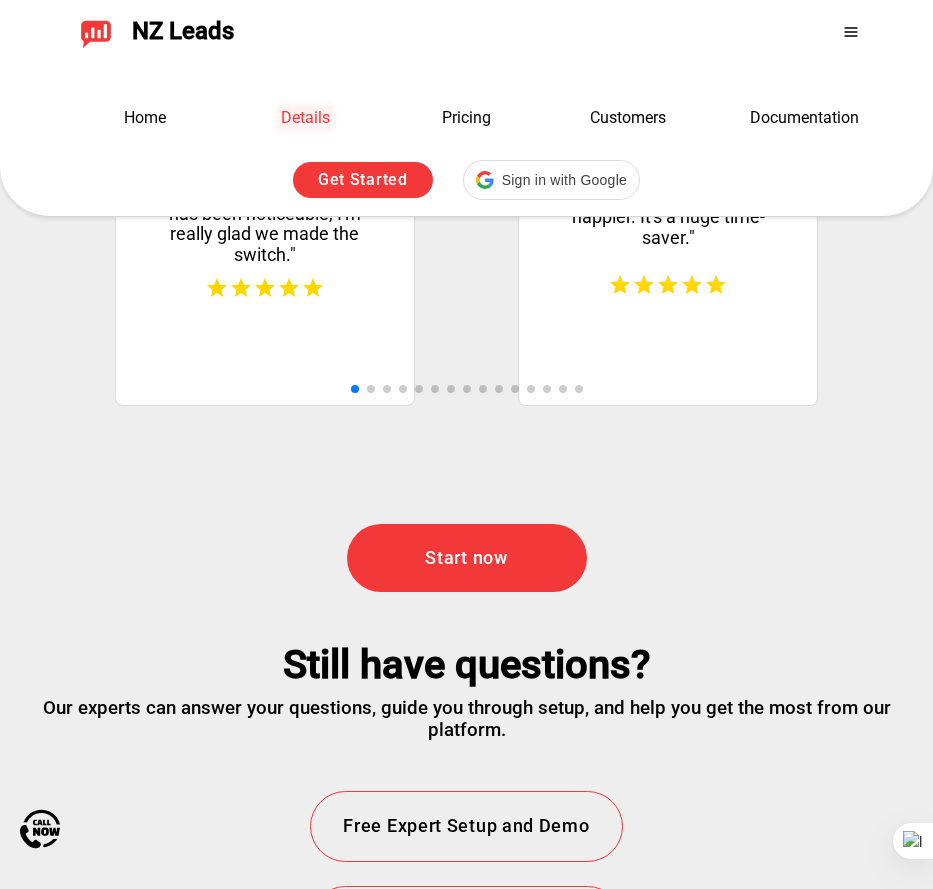 click on "Details" at bounding box center (305, 117) 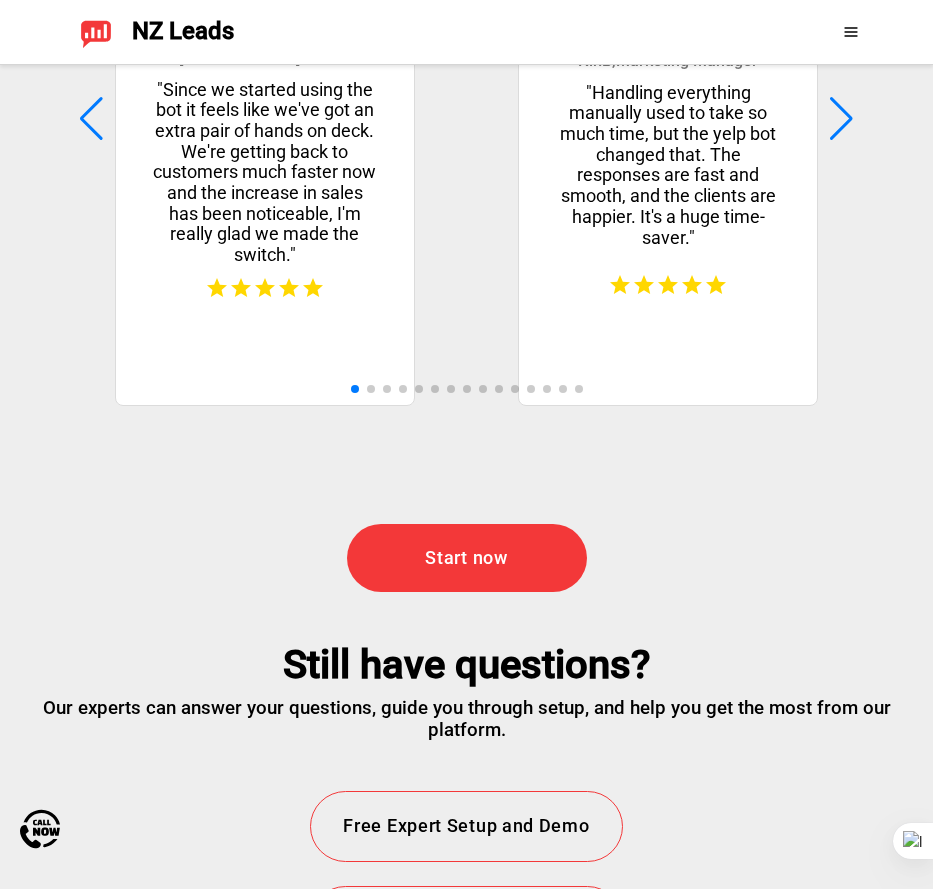click at bounding box center [825, 32] 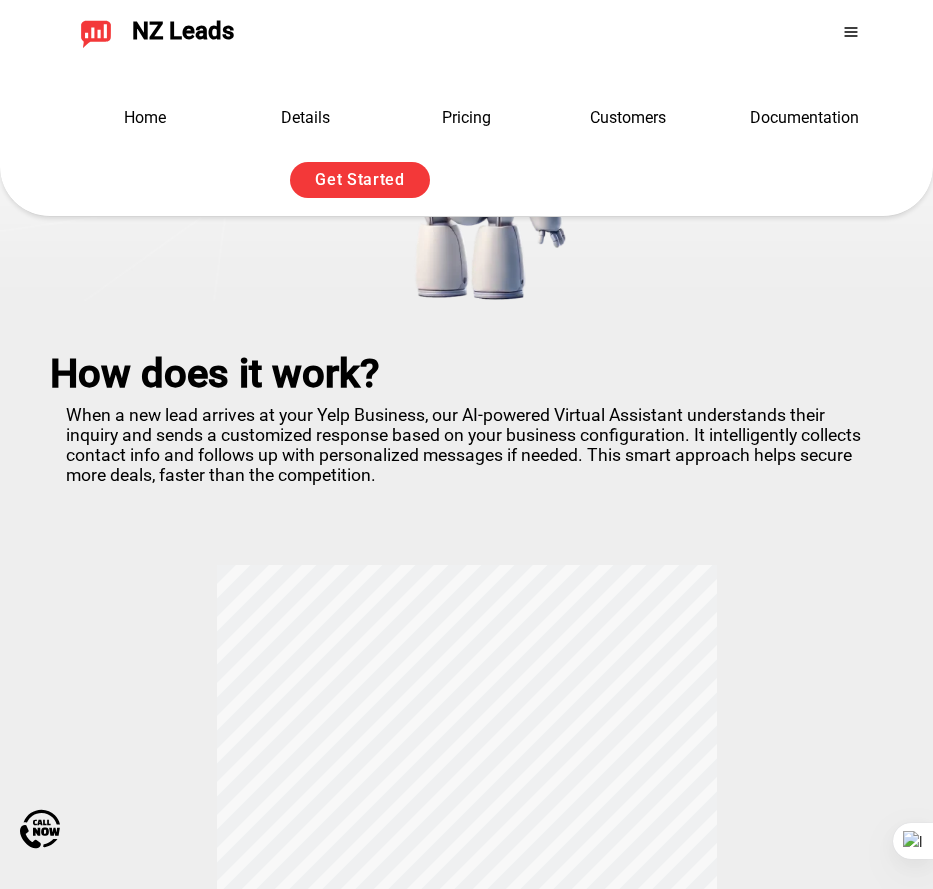 scroll, scrollTop: 0, scrollLeft: 0, axis: both 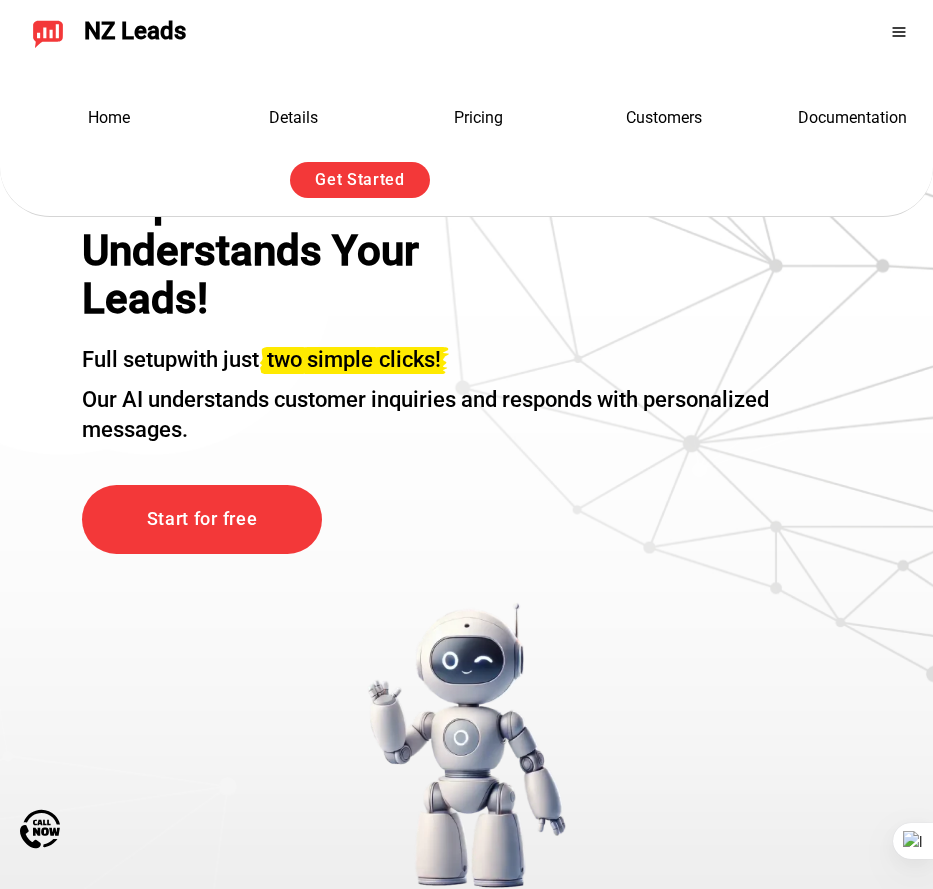 click 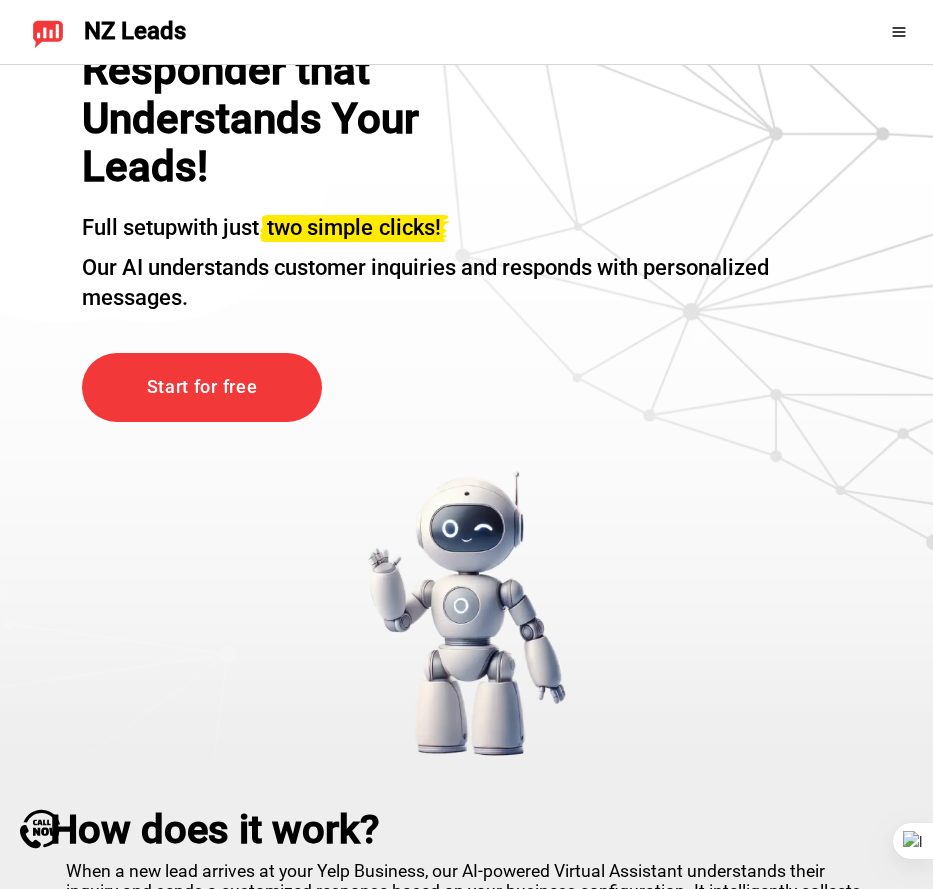 scroll, scrollTop: 0, scrollLeft: 0, axis: both 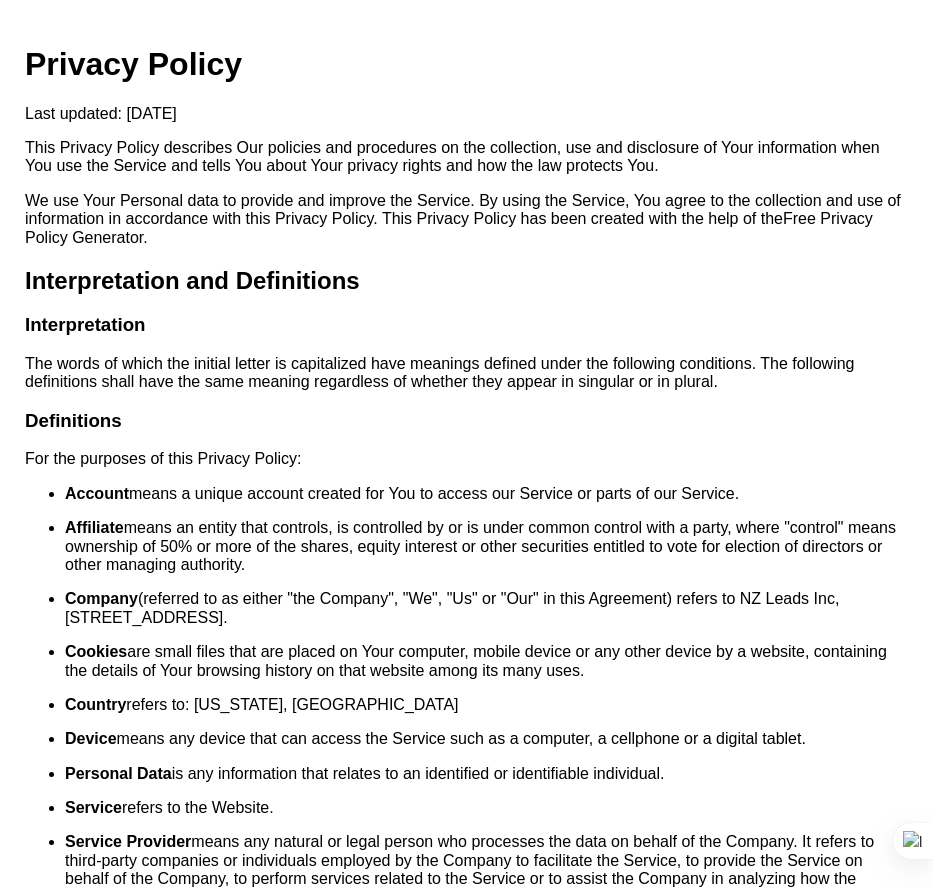 click on "Privacy Policy" 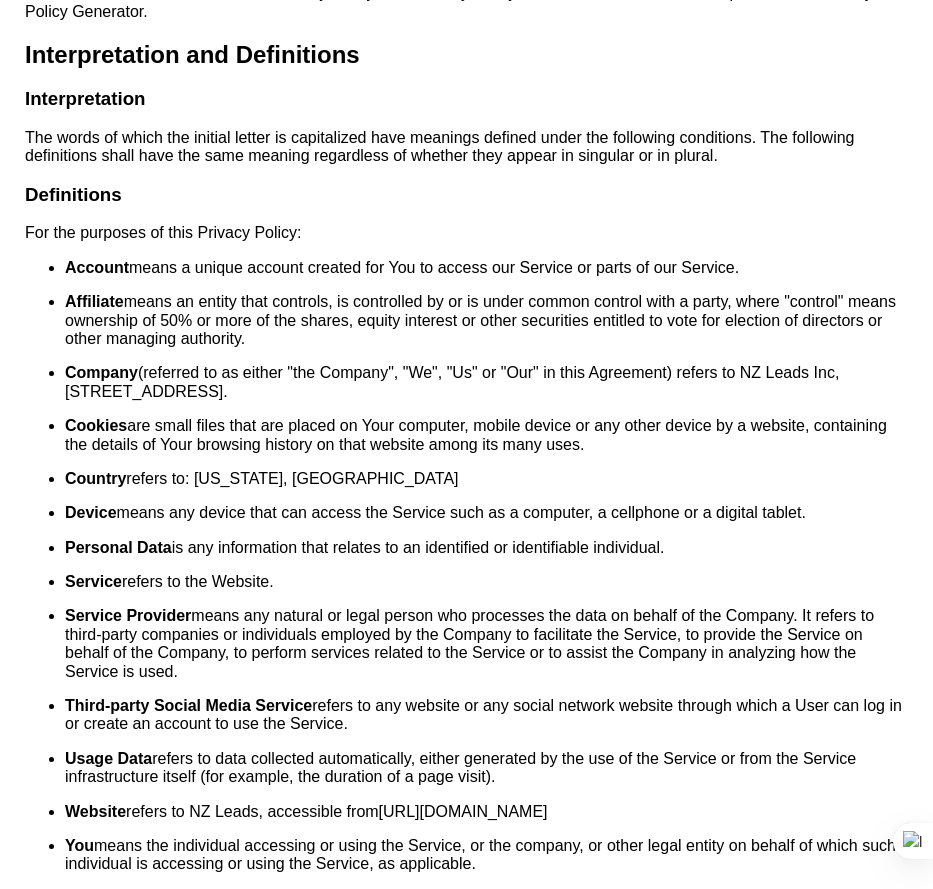 scroll, scrollTop: 240, scrollLeft: 0, axis: vertical 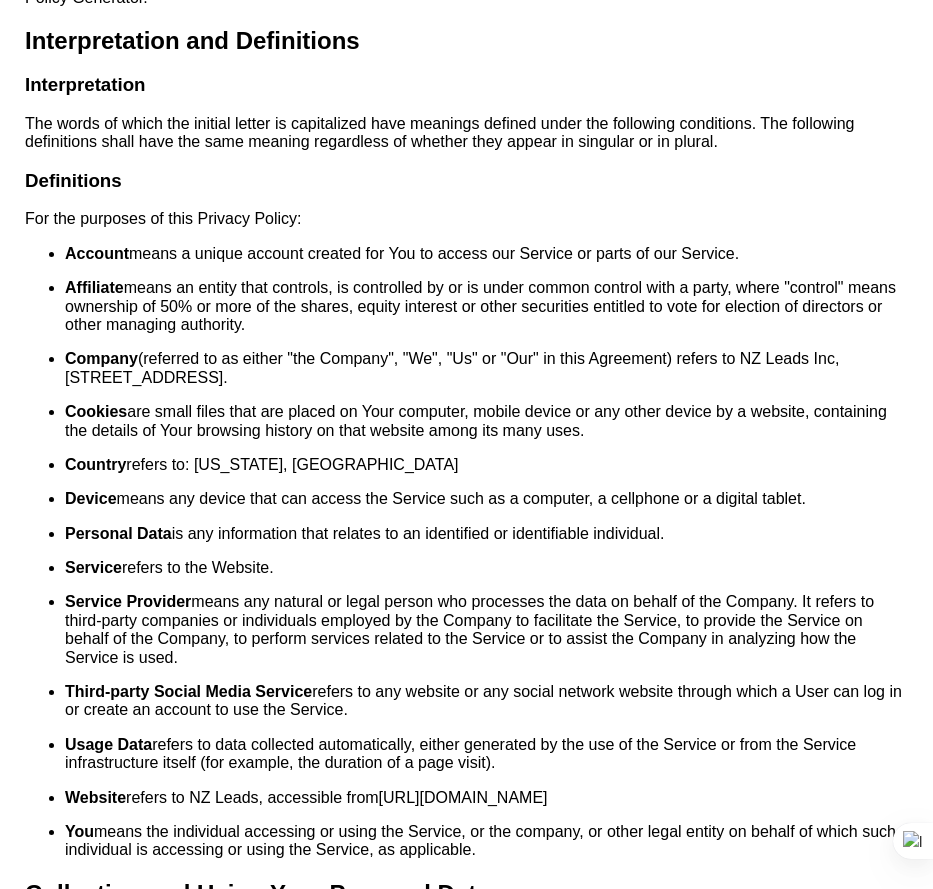 click on "Company  (referred to as either "the Company", "We", "Us" or "Our" in this Agreement) refers to NZ Leads Inc, 857 N ORANGE DR LOS ANGELES, CA 90038." 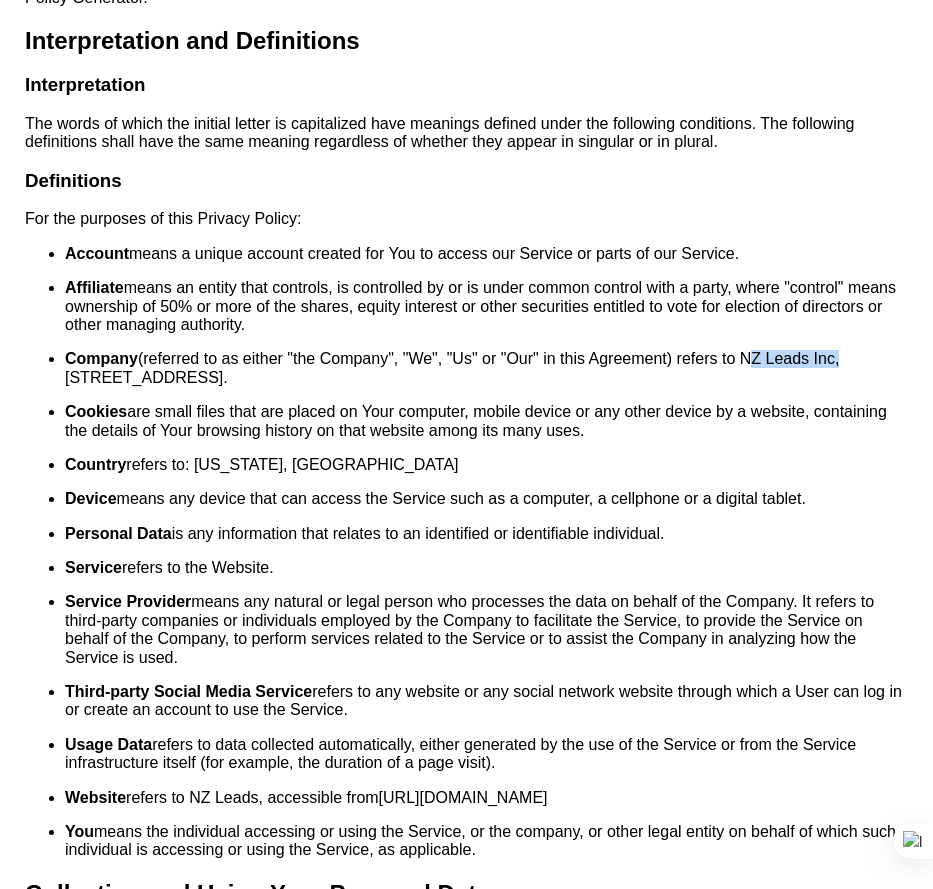 drag, startPoint x: 756, startPoint y: 358, endPoint x: 829, endPoint y: 353, distance: 73.171036 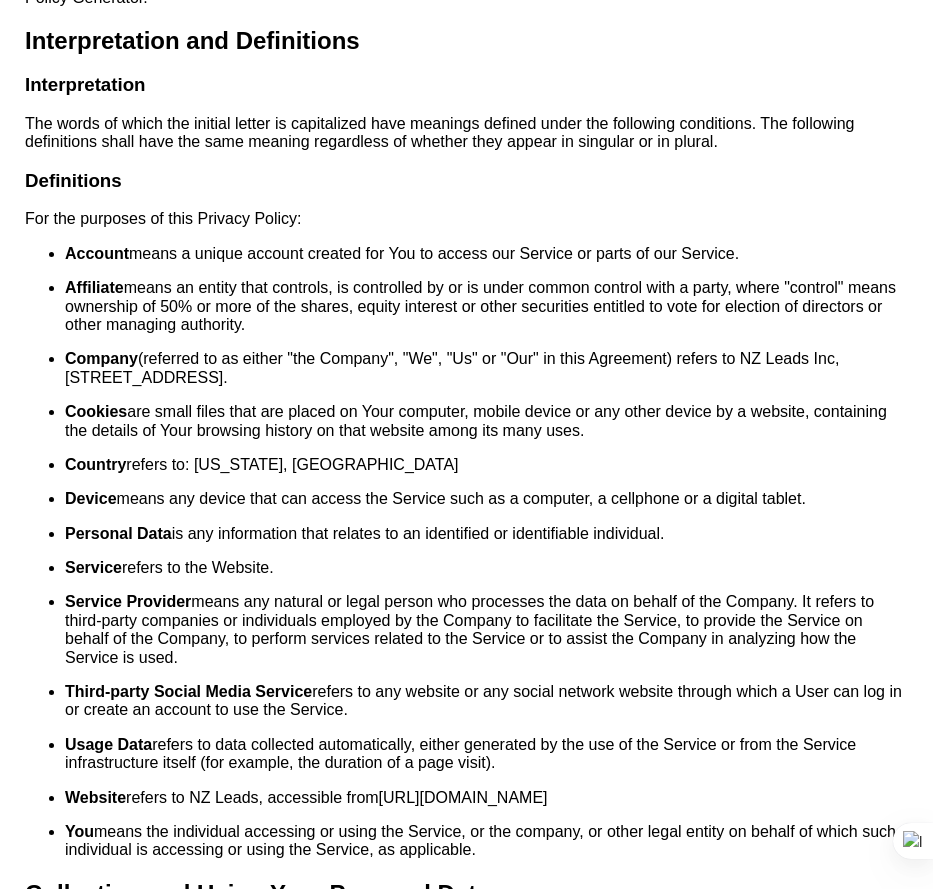 scroll, scrollTop: 5006, scrollLeft: 0, axis: vertical 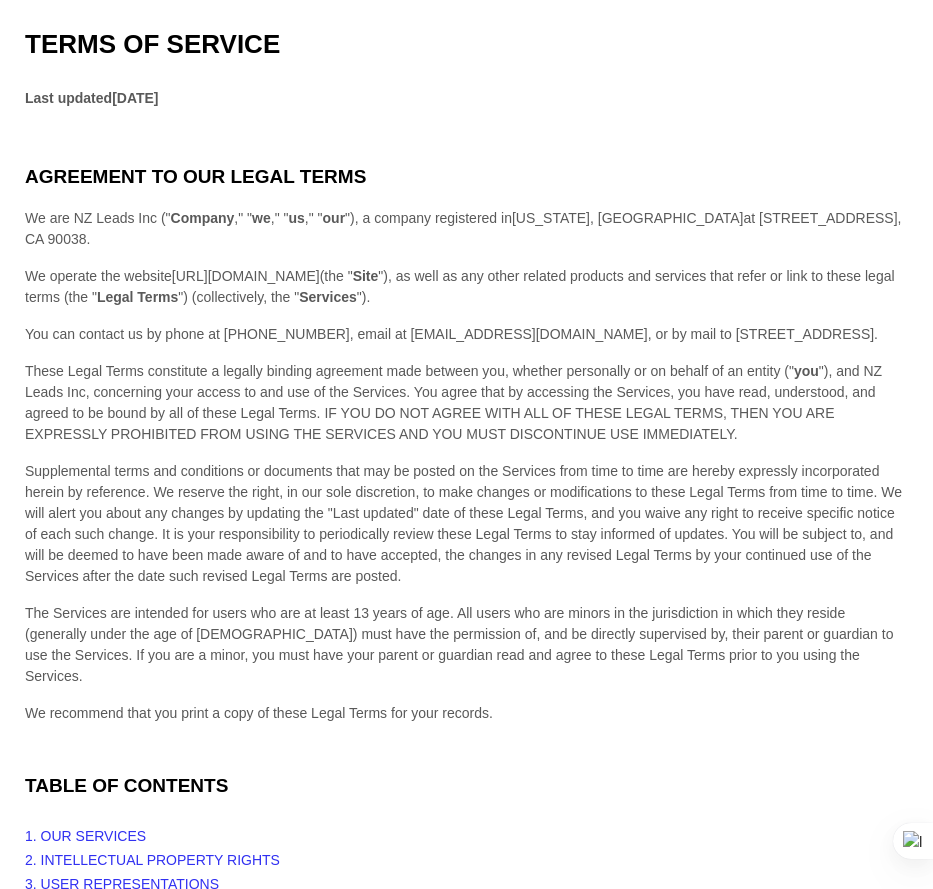 click on "We are NZ Leads Inc (" Company ," " we ," " us ," " our ") , a company registered in  California, United States  at 857 N ORANGE DR LOS ANGELES, CA 90038, los angeles , CA 90038 ." 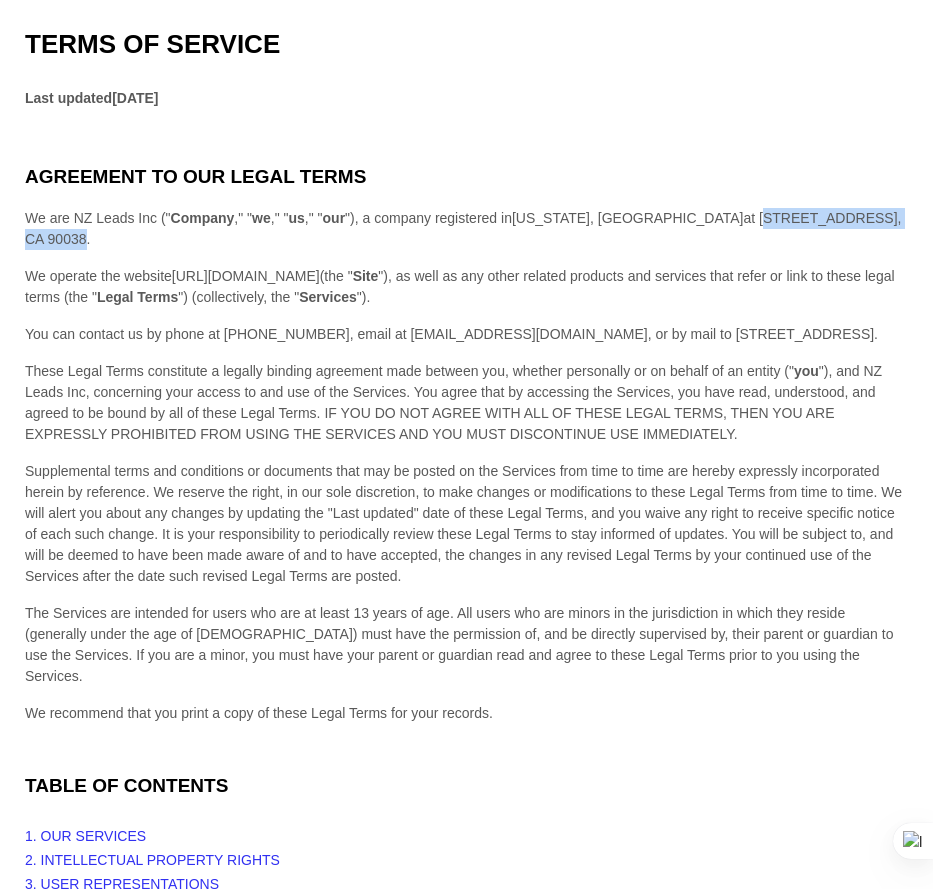 drag, startPoint x: 692, startPoint y: 215, endPoint x: 297, endPoint y: 248, distance: 396.3761 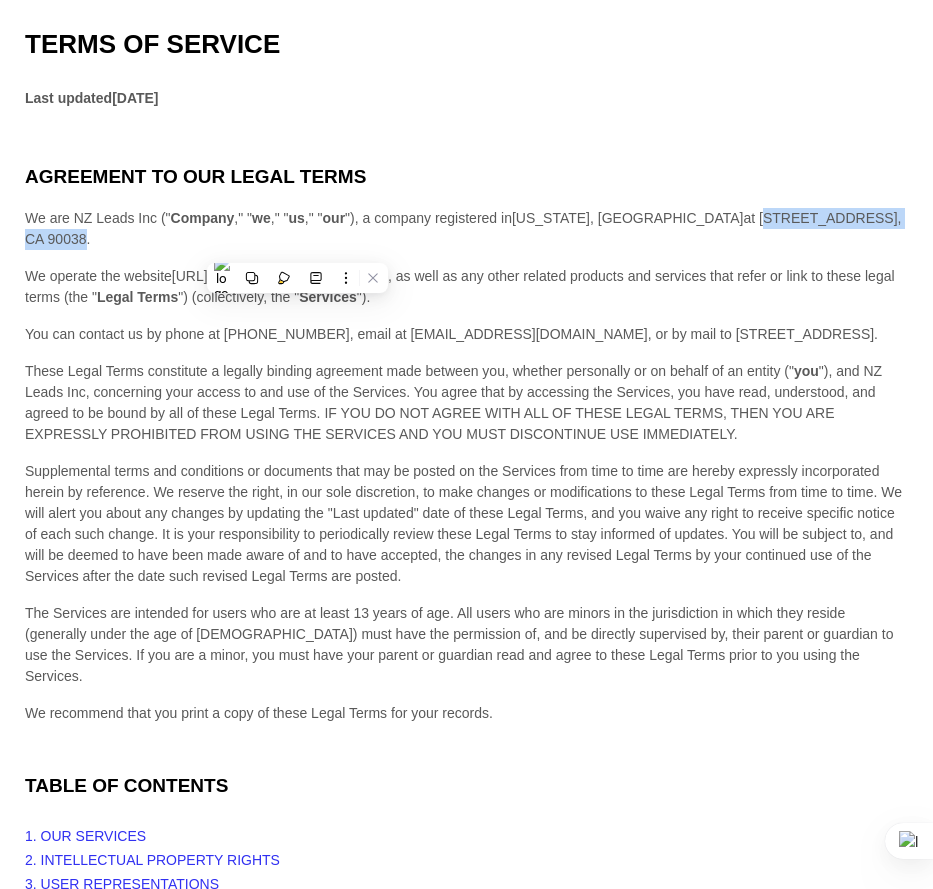 copy on "857 N ORANGE DR LOS ANGELES, CA 90038, los angeles , CA 90038" 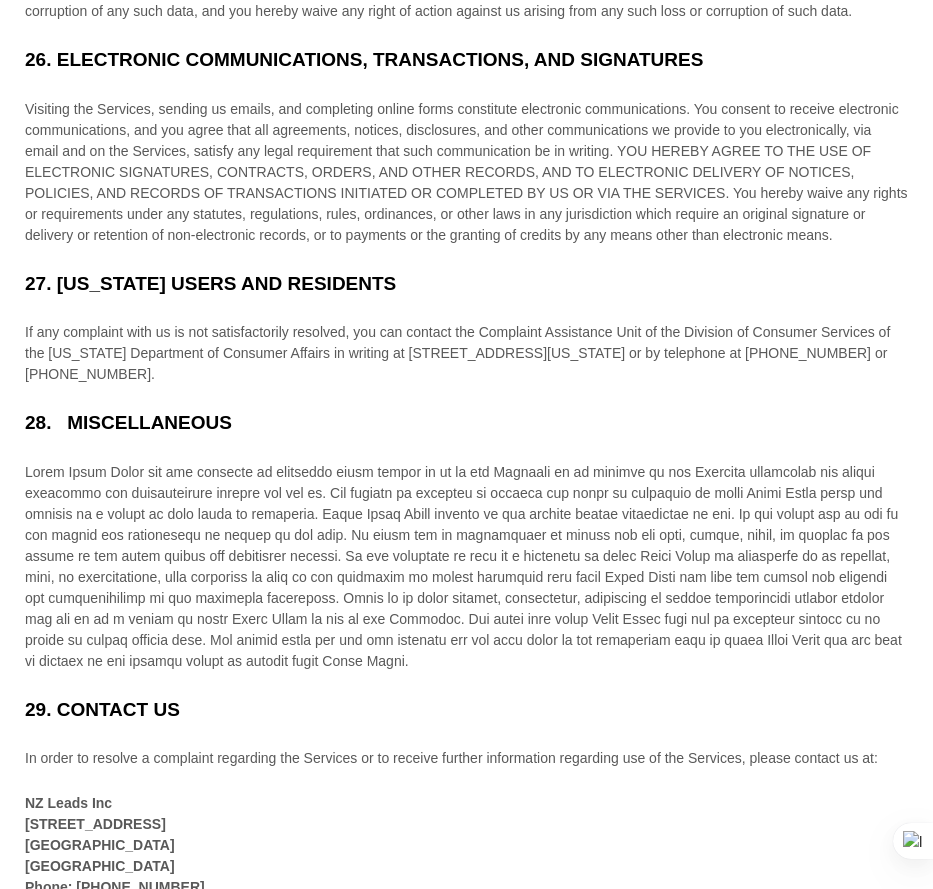 scroll, scrollTop: 0, scrollLeft: 0, axis: both 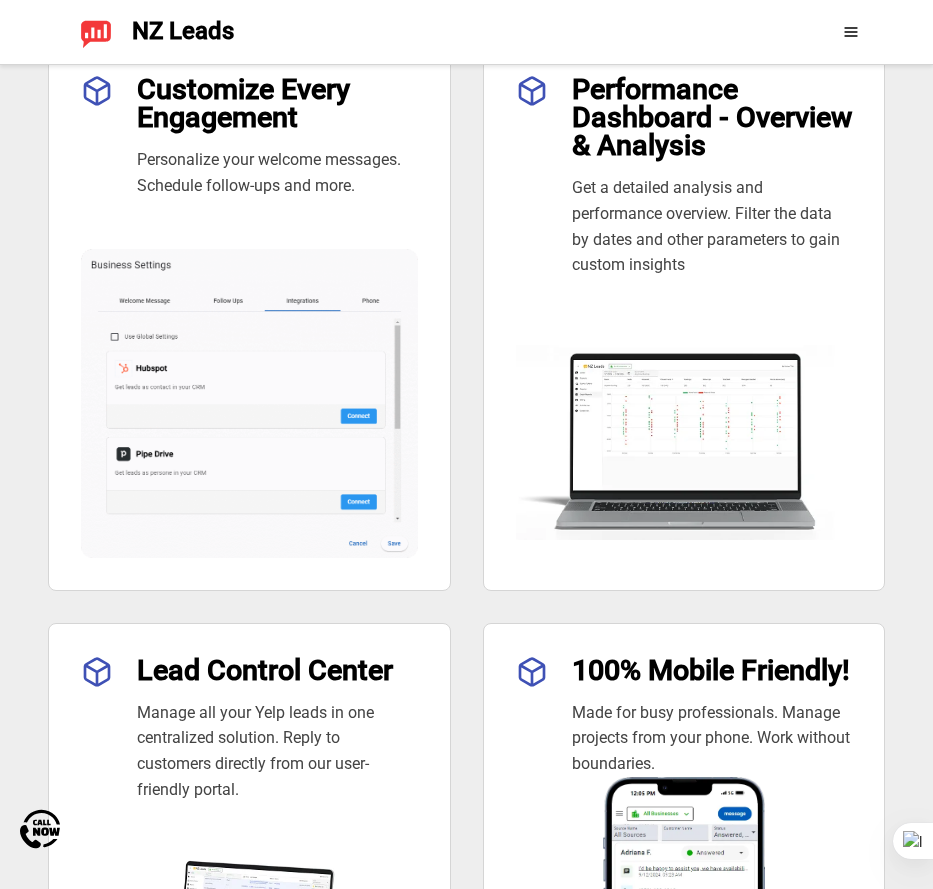 click on "Customize Every Engagement Personalize your welcome messages. Schedule follow-ups and more. Performance Dashboard - Overview & Analysis Get a detailed analysis and performance overview. Filter the data by dates and other parameters to gain custom insights Lead Control Center Manage all your Yelp leads in one centralized solution. Reply to customers directly from our user-friendly portal. 100% Mobile Friendly! Made for busy professionals. Manage projects from your phone. Work without boundaries." at bounding box center (466, 590) 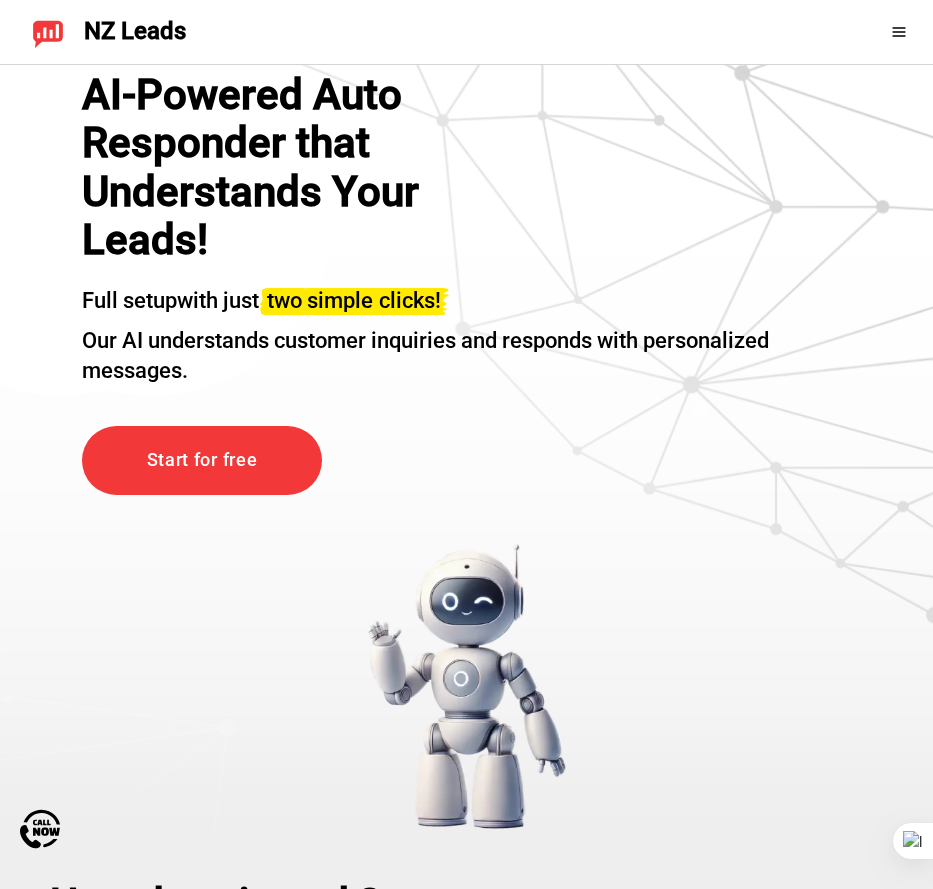 scroll, scrollTop: 0, scrollLeft: 0, axis: both 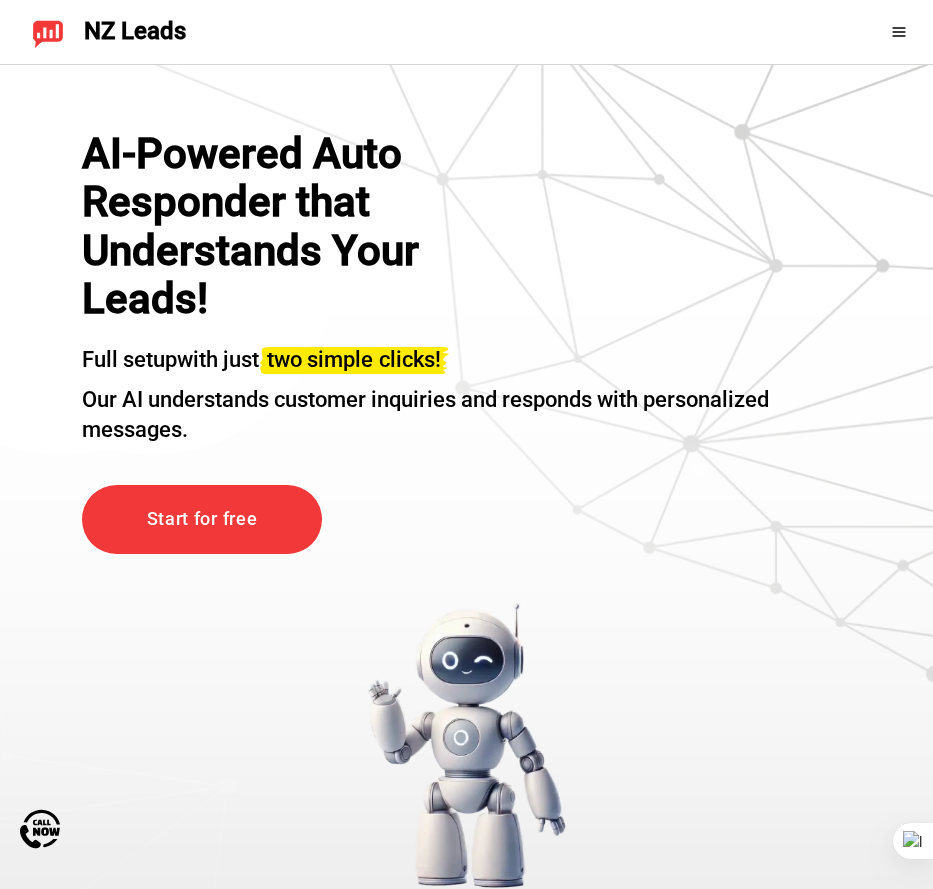 click 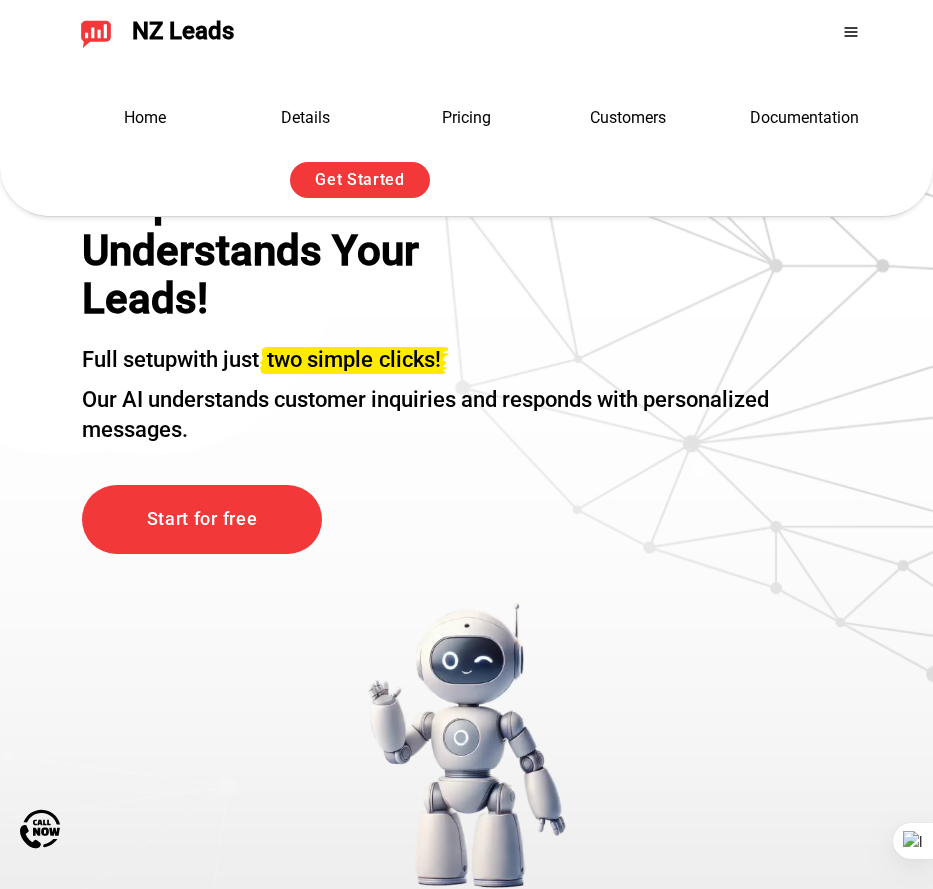 scroll, scrollTop: 120, scrollLeft: 0, axis: vertical 